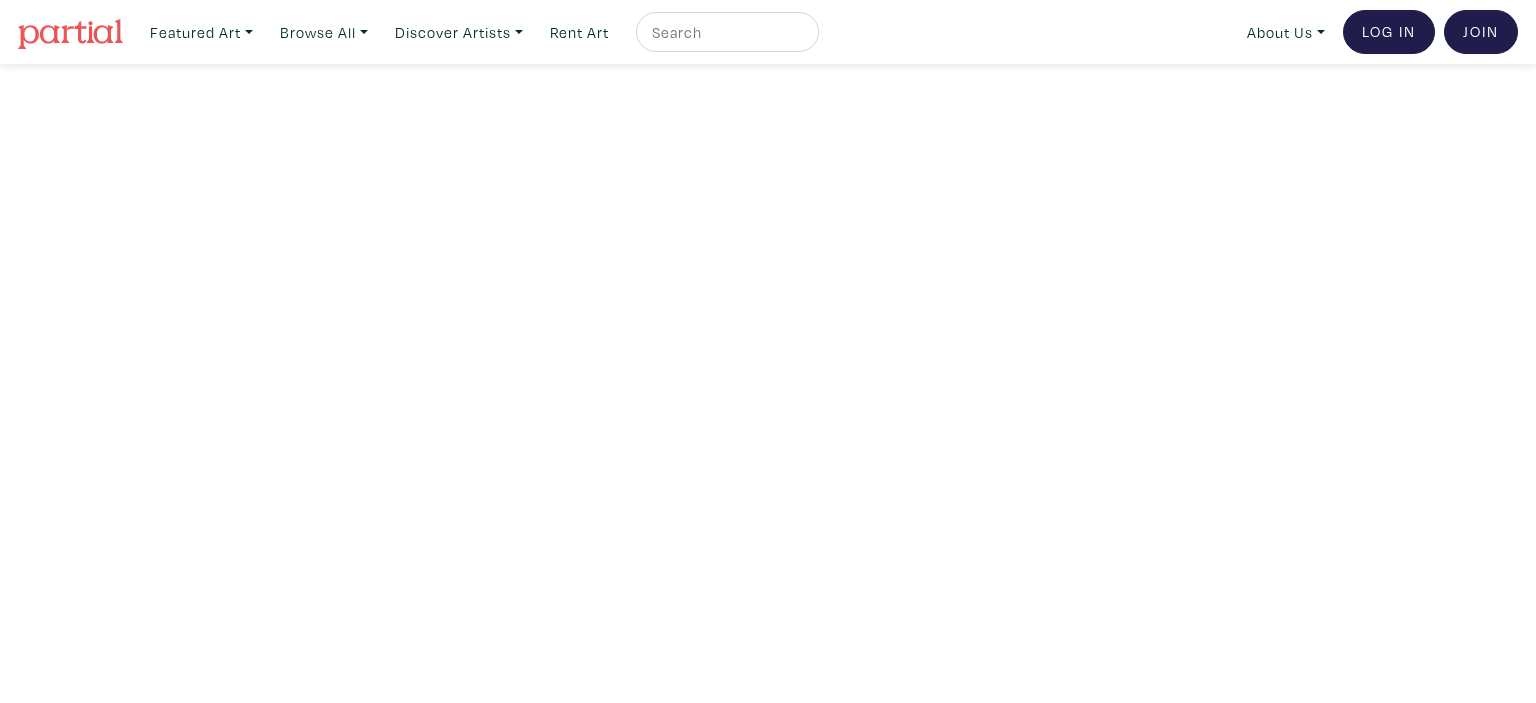 scroll, scrollTop: 0, scrollLeft: 0, axis: both 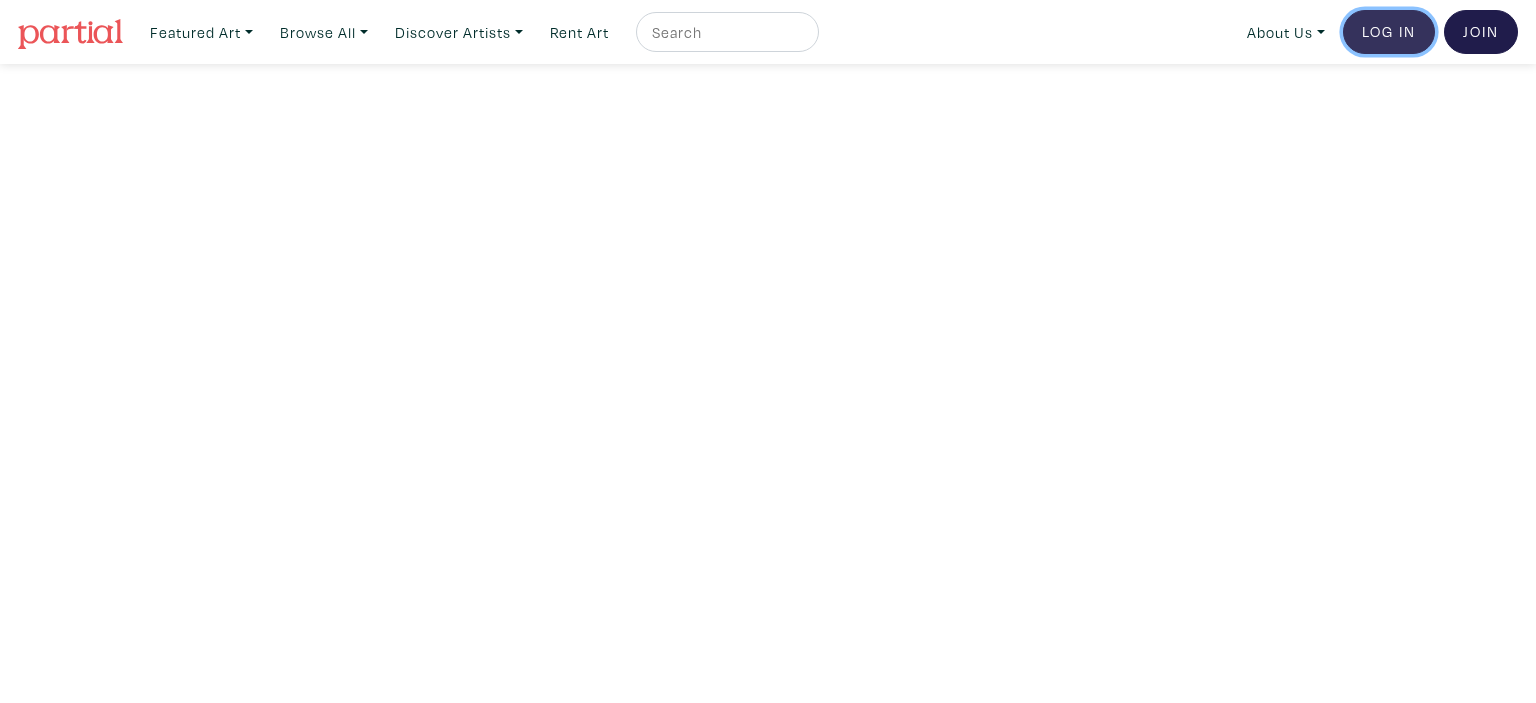 click on "Log In" at bounding box center (1389, 32) 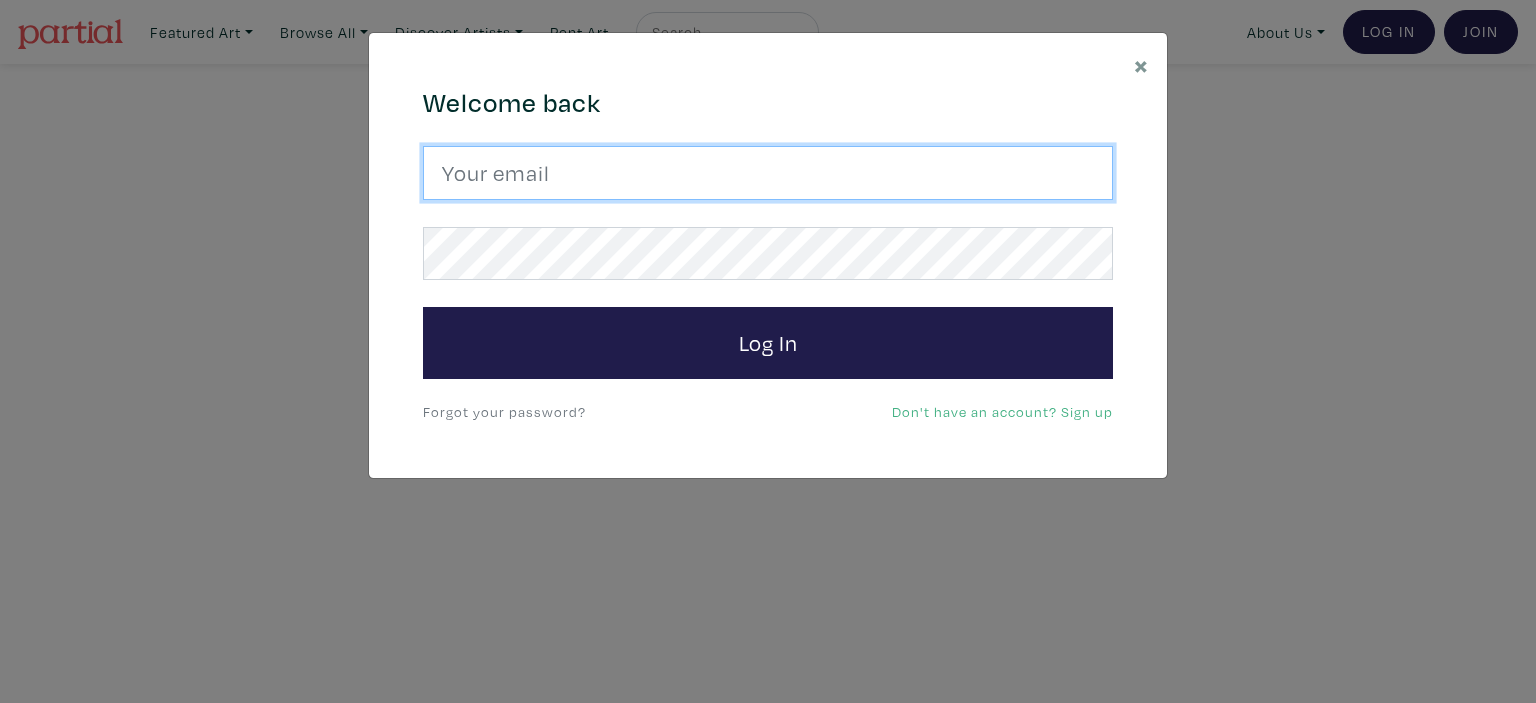 type on "vsaiko@gmail.com" 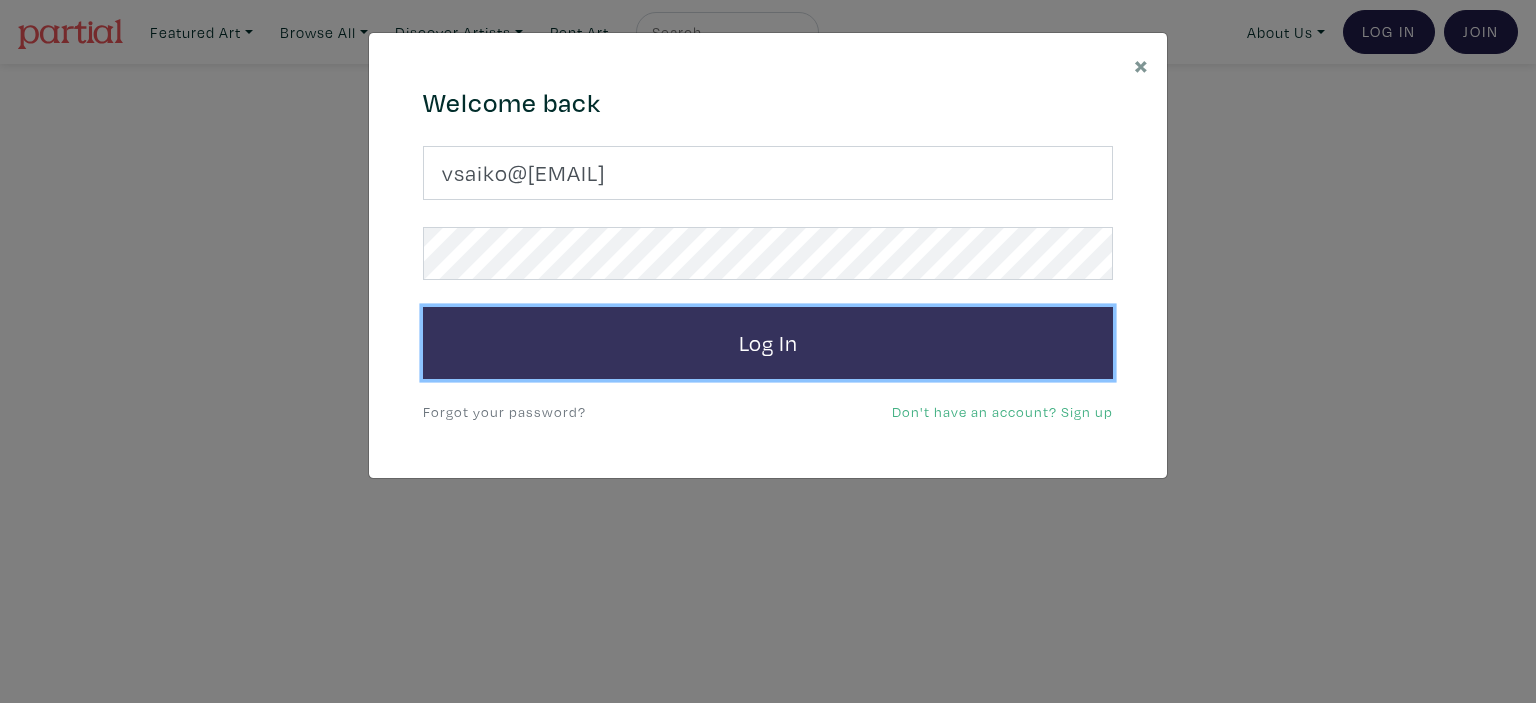 click on "Log In" at bounding box center (768, 343) 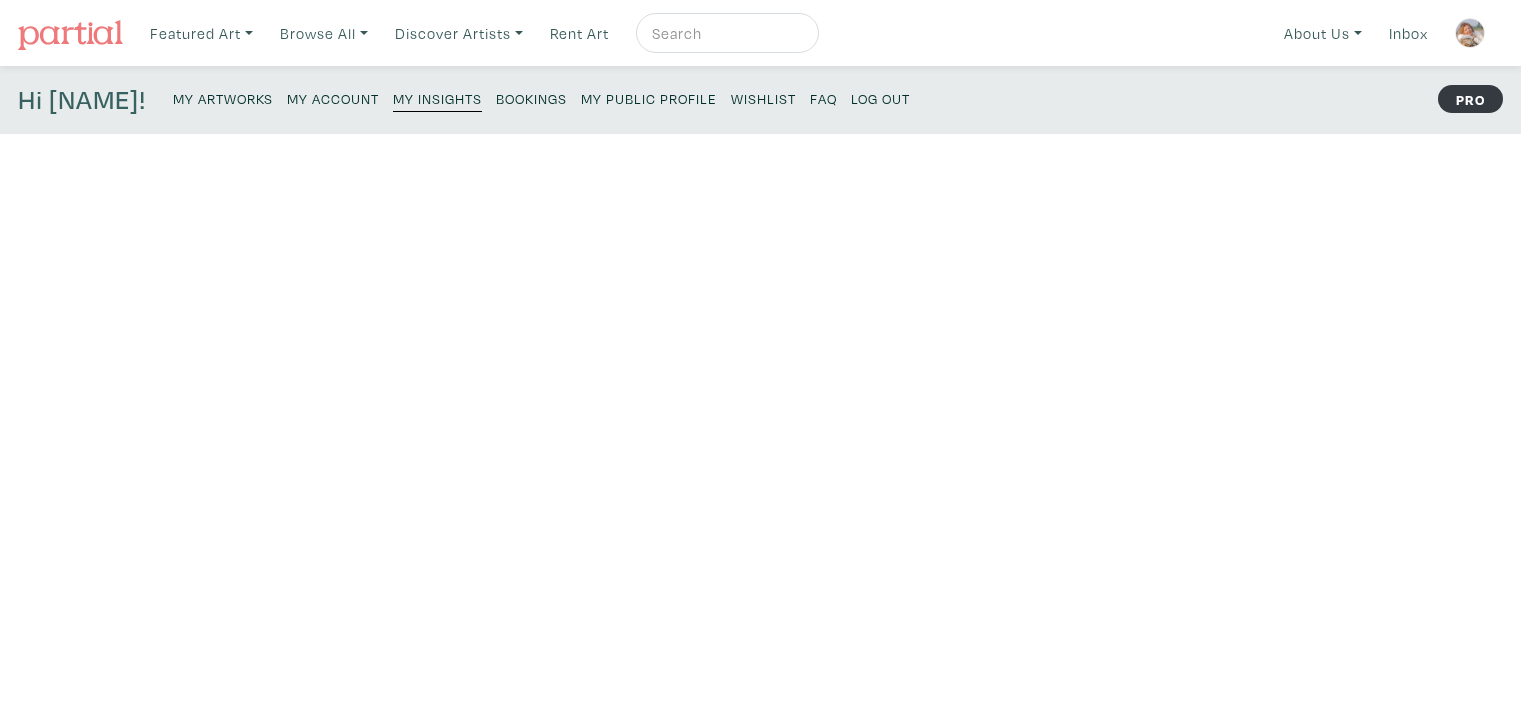 scroll, scrollTop: 0, scrollLeft: 0, axis: both 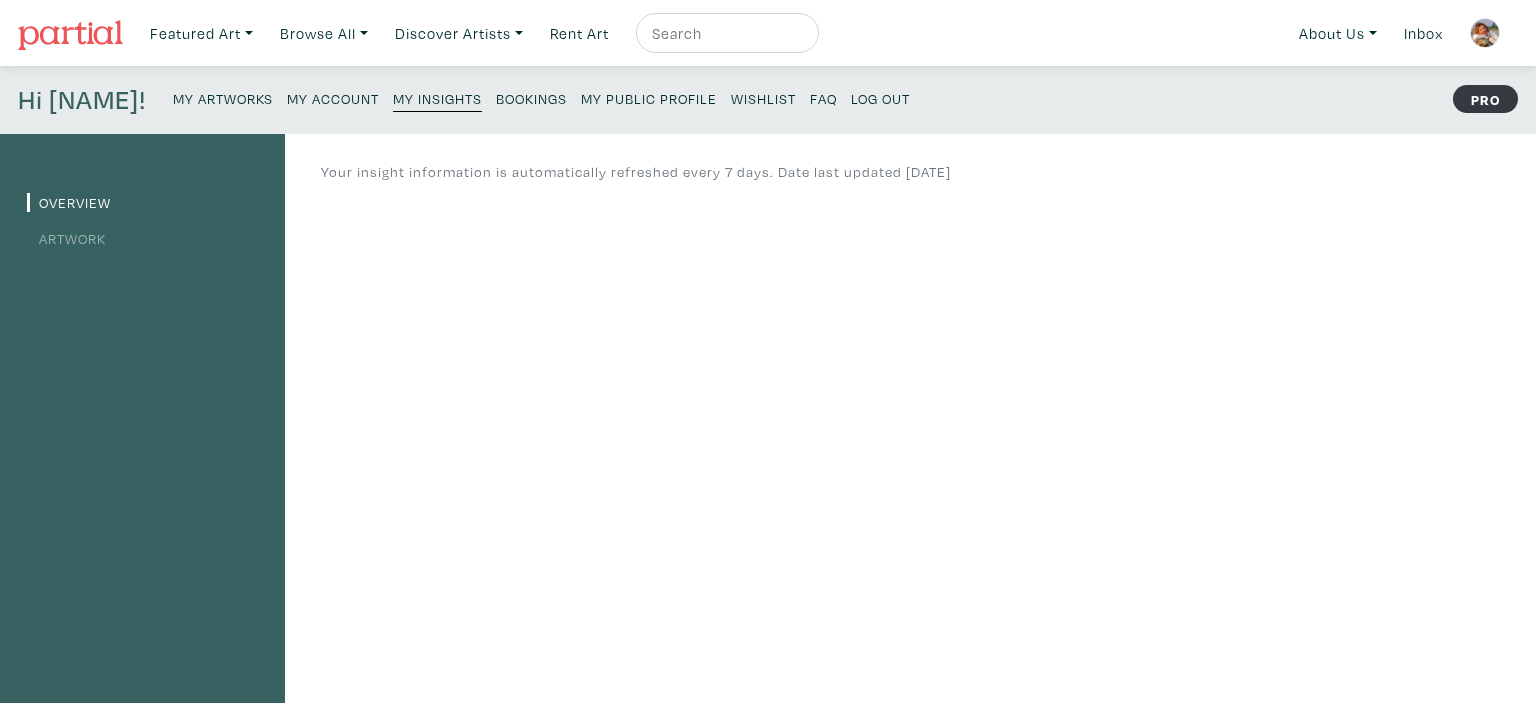 click on "My Artworks" at bounding box center (223, 98) 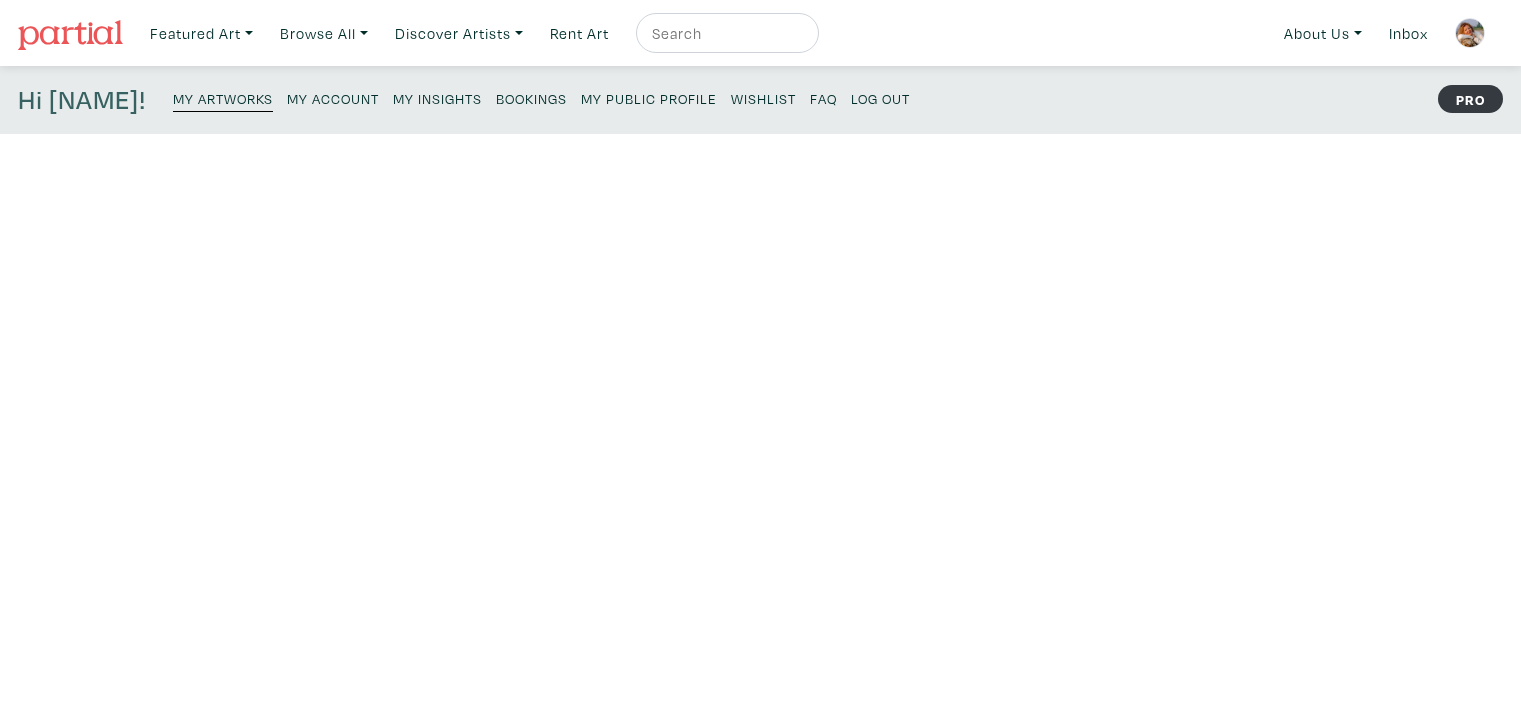 scroll, scrollTop: 0, scrollLeft: 0, axis: both 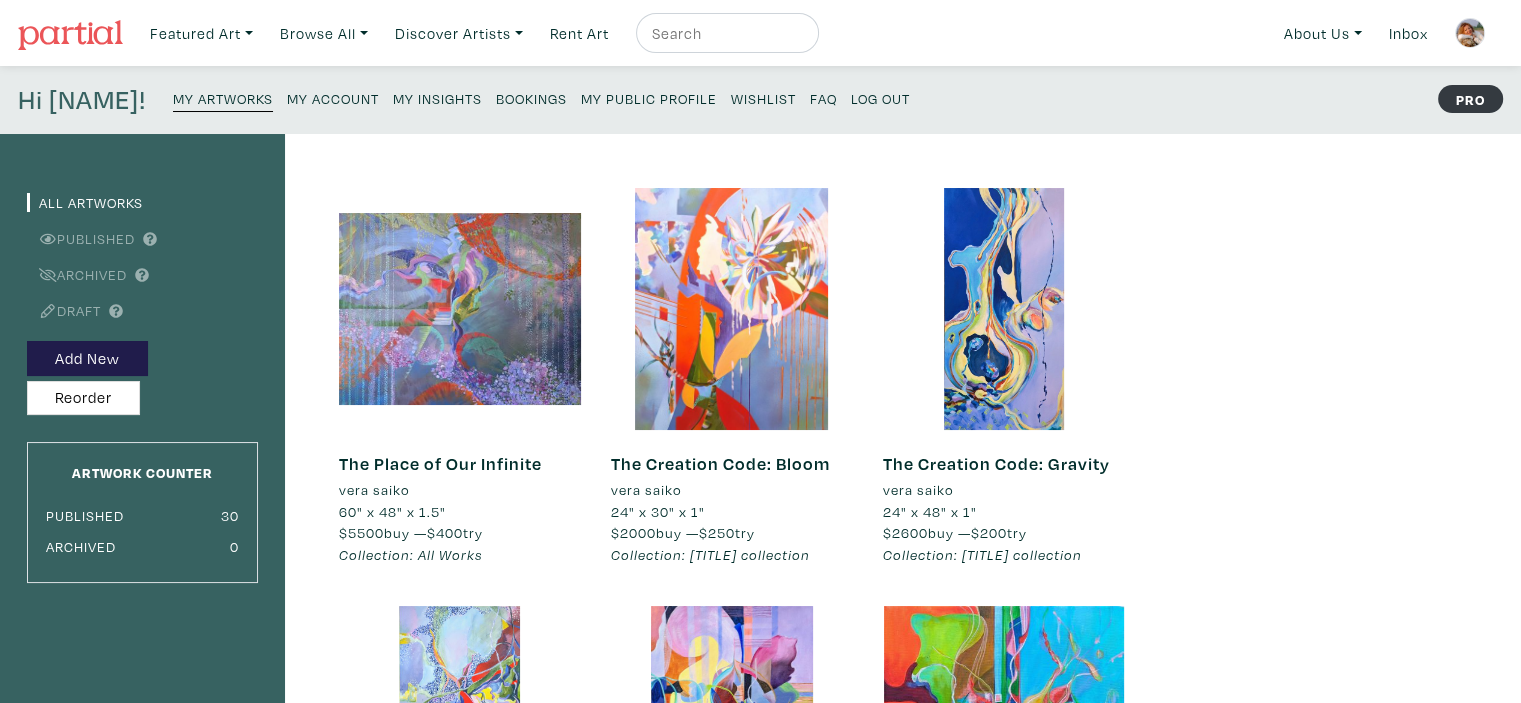 click on "My Public Profile" at bounding box center [649, 98] 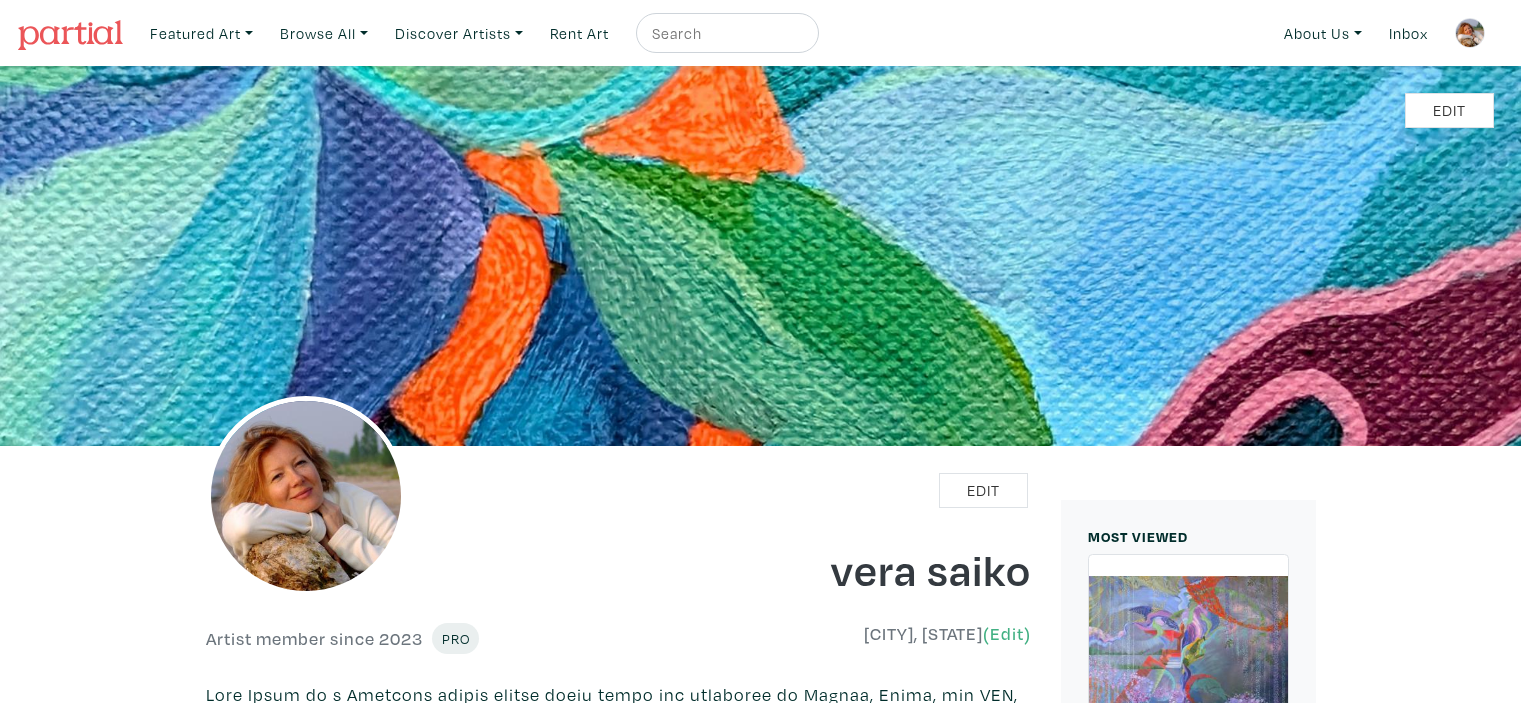 scroll, scrollTop: 0, scrollLeft: 0, axis: both 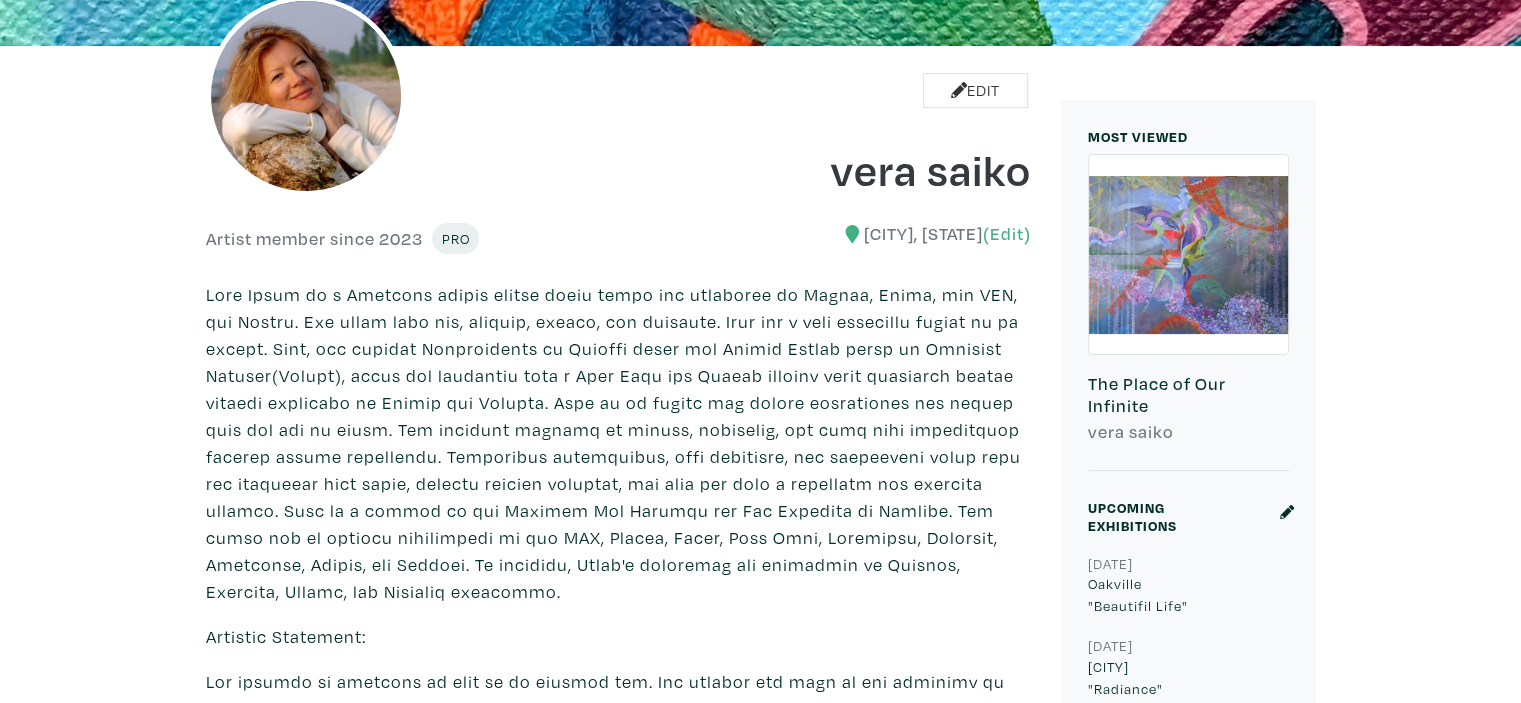 click at bounding box center (1188, 254) 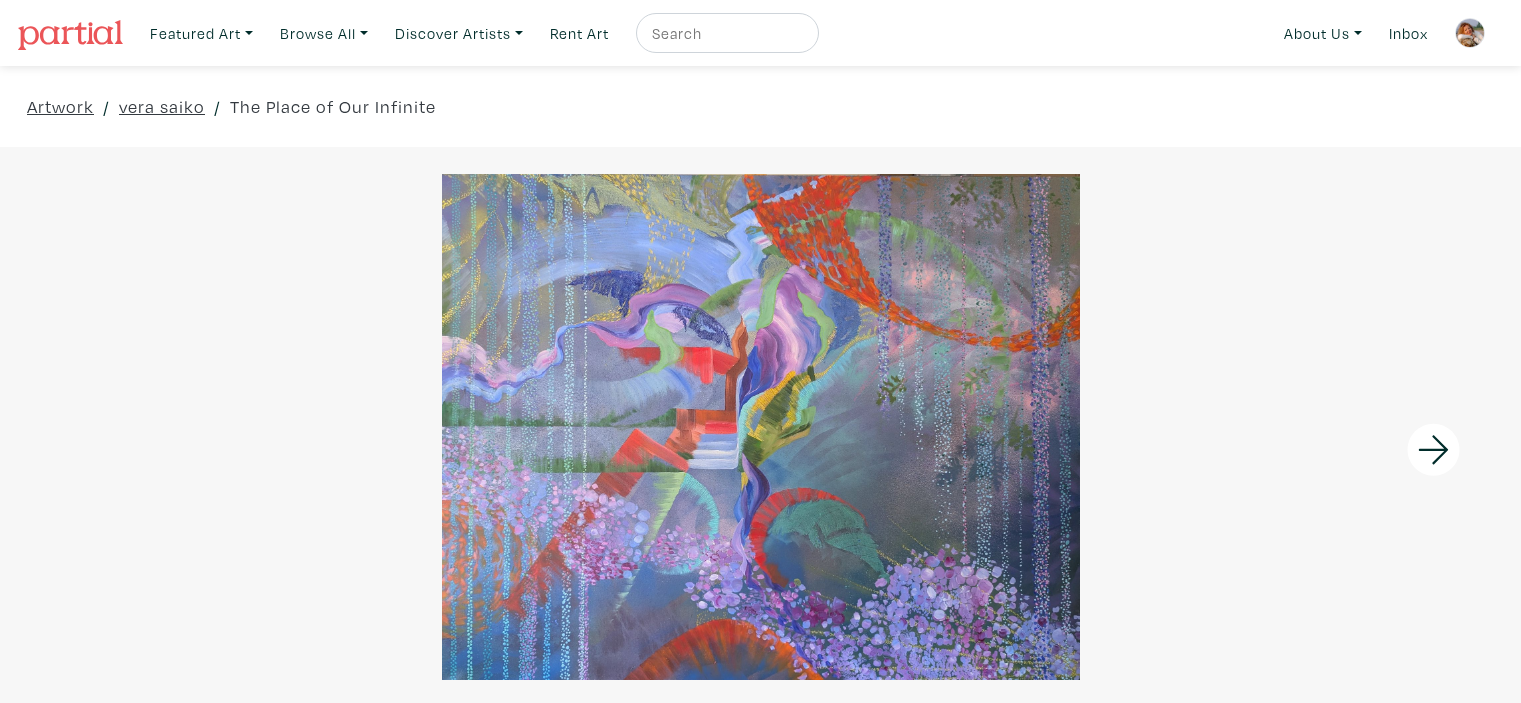 scroll, scrollTop: 0, scrollLeft: 0, axis: both 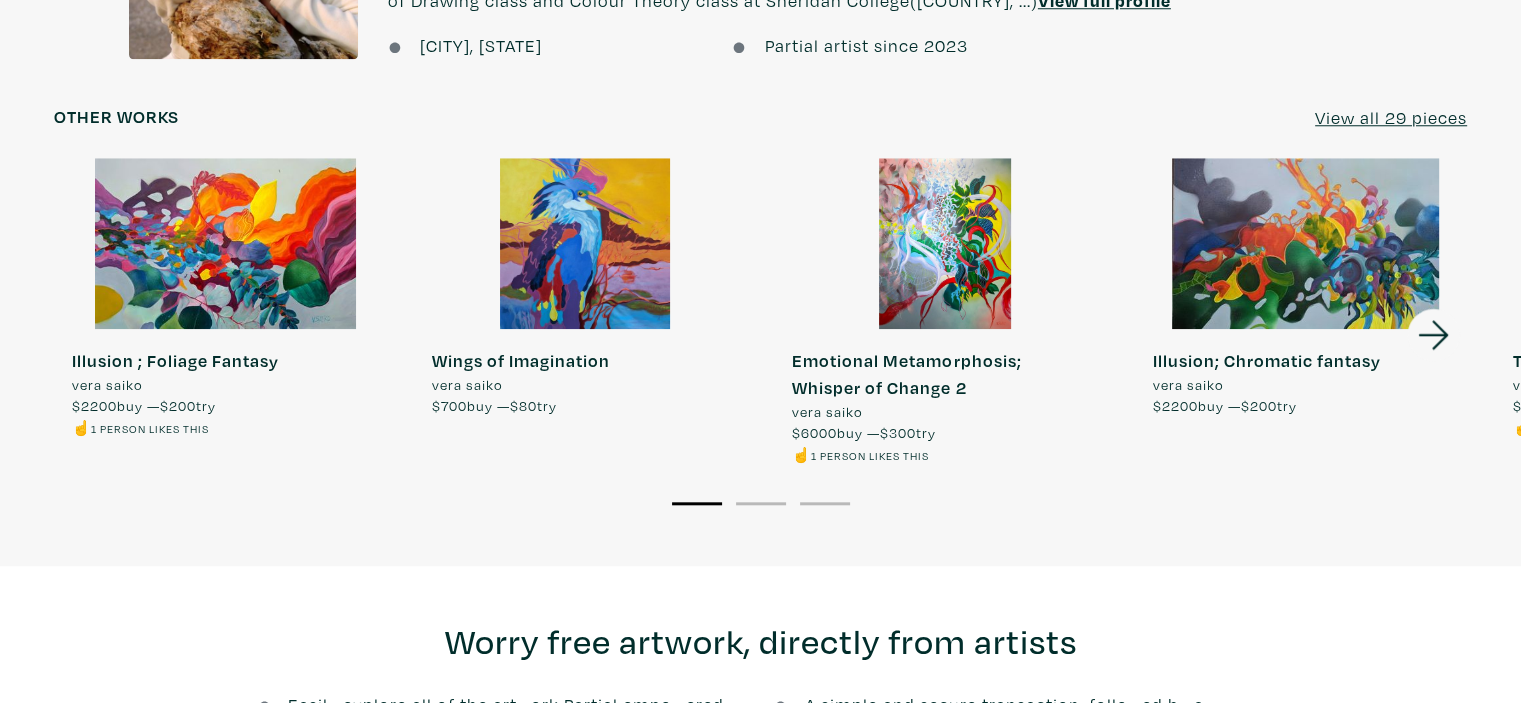 click on "2" at bounding box center (761, 503) 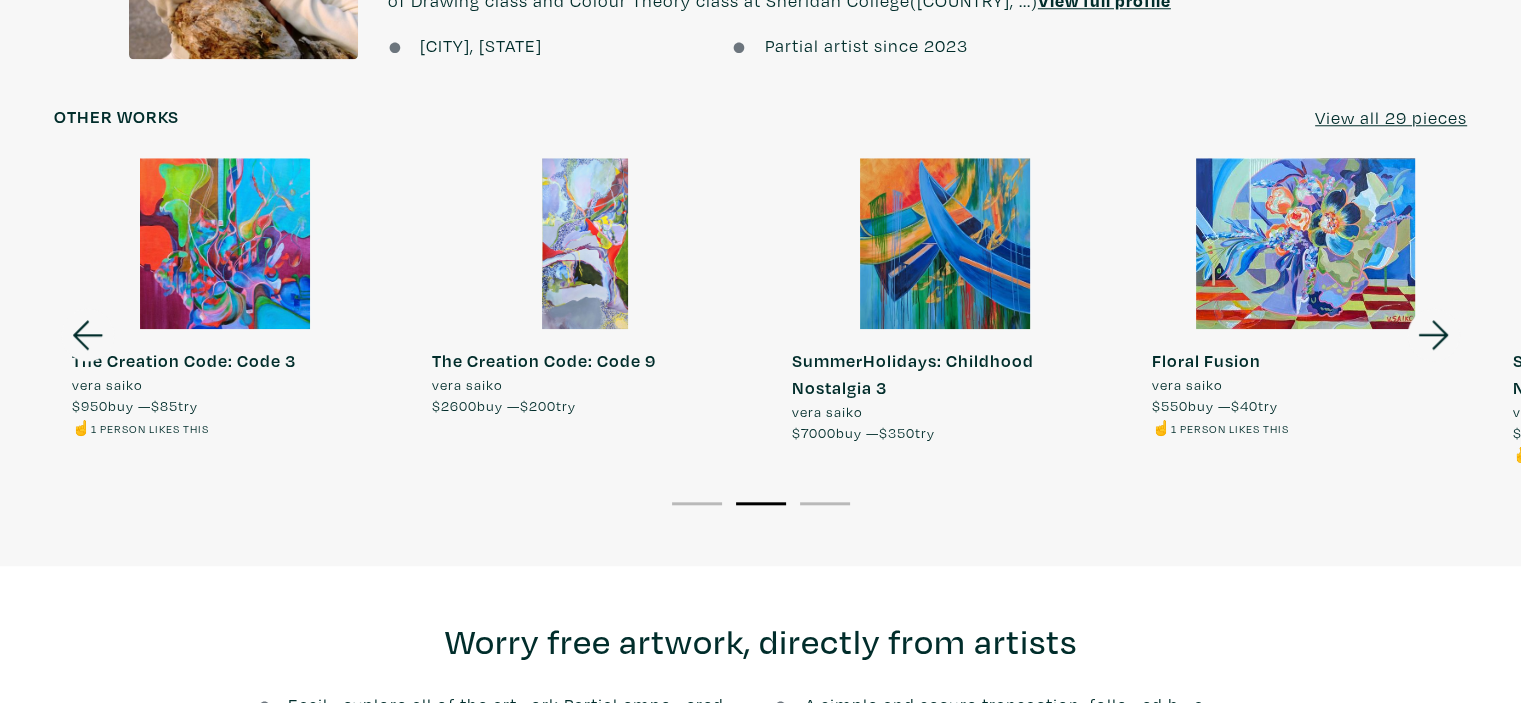 click on "3" at bounding box center [825, 502] 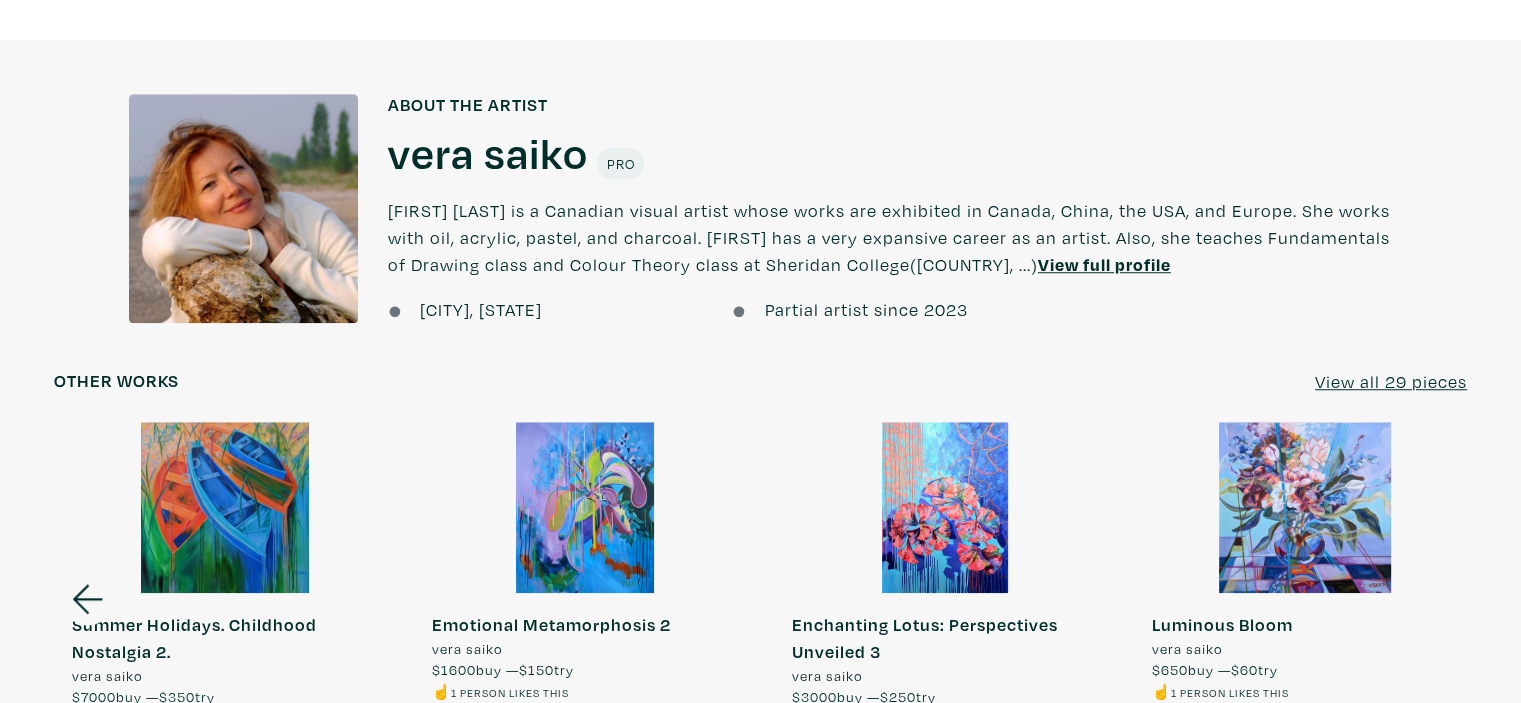 scroll, scrollTop: 1600, scrollLeft: 0, axis: vertical 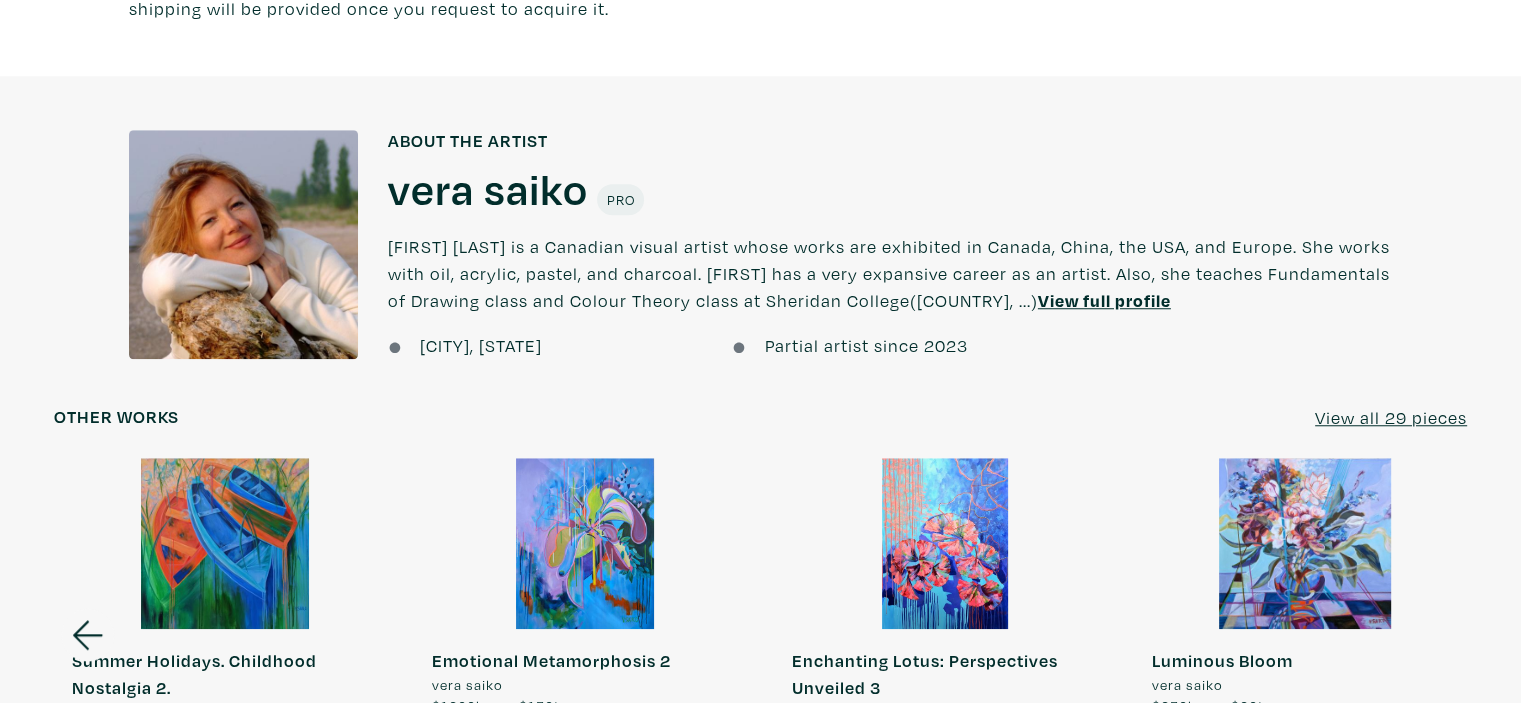 click on "View all 29 pieces" at bounding box center (1391, 417) 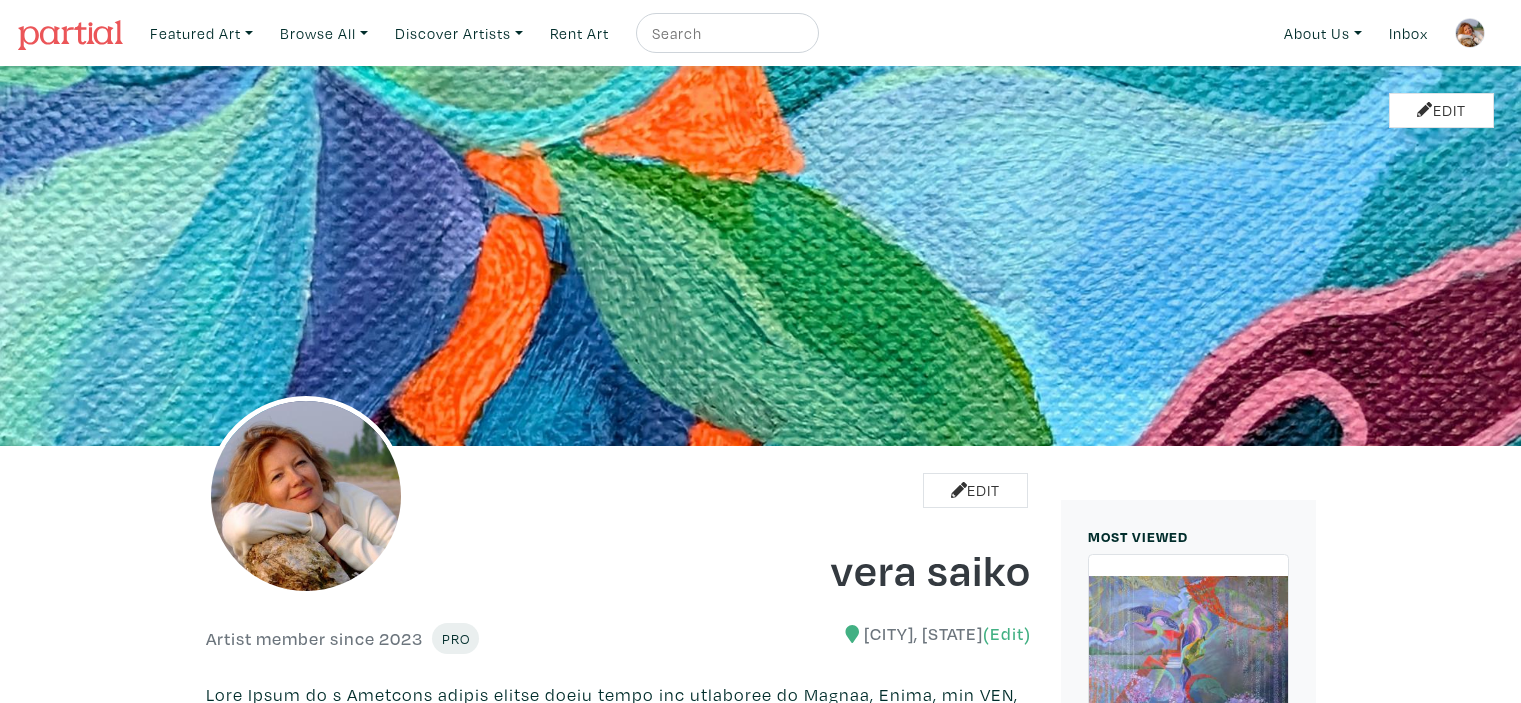 scroll, scrollTop: 0, scrollLeft: 0, axis: both 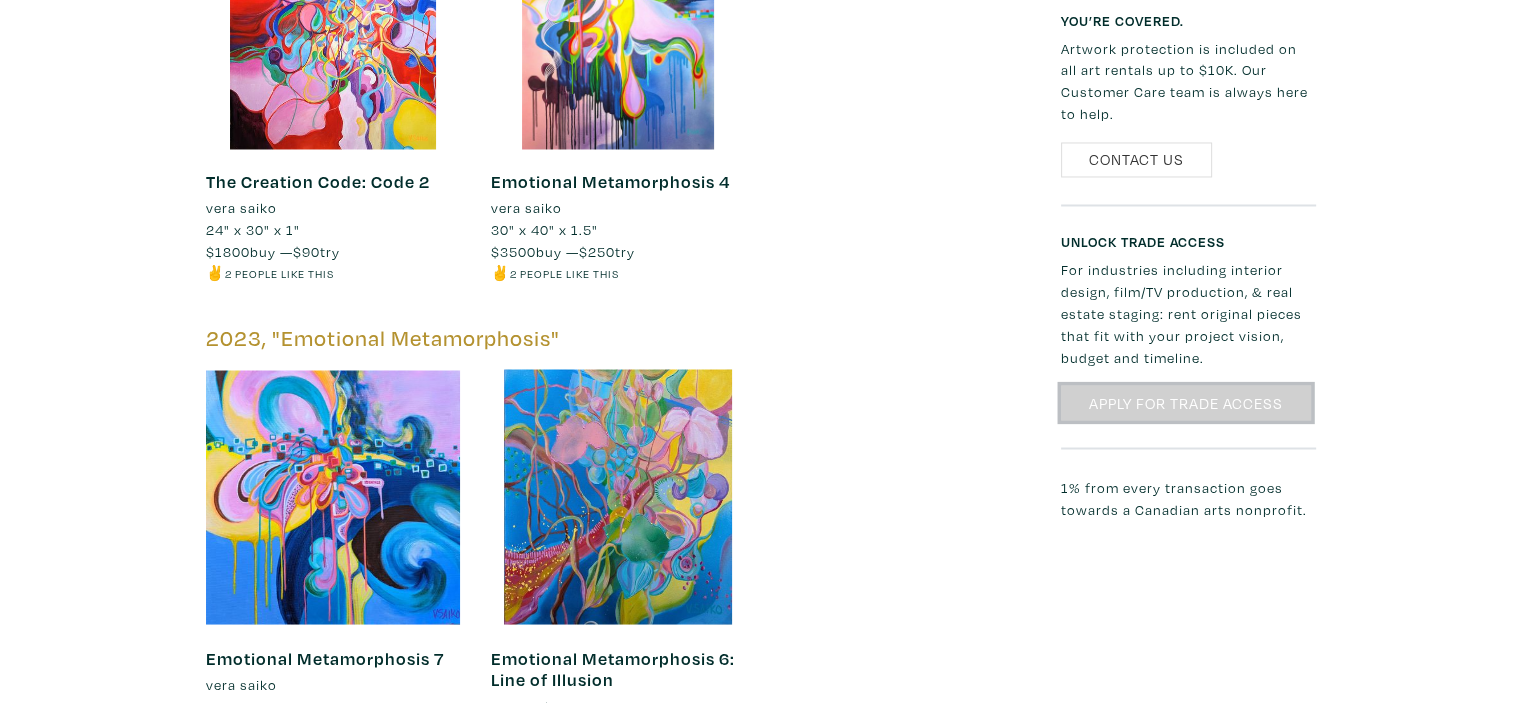 click on "Apply for Trade Access" at bounding box center (1186, 402) 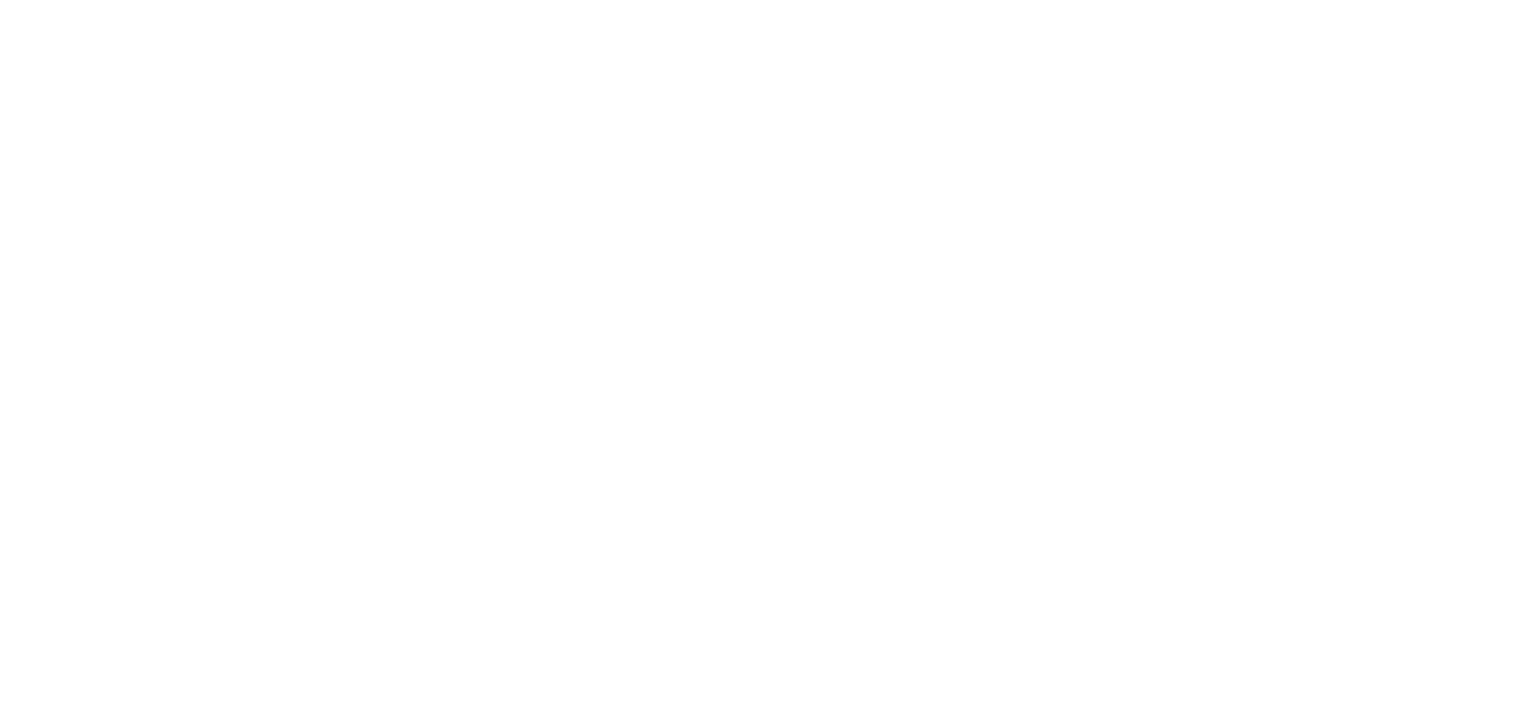 scroll, scrollTop: 0, scrollLeft: 0, axis: both 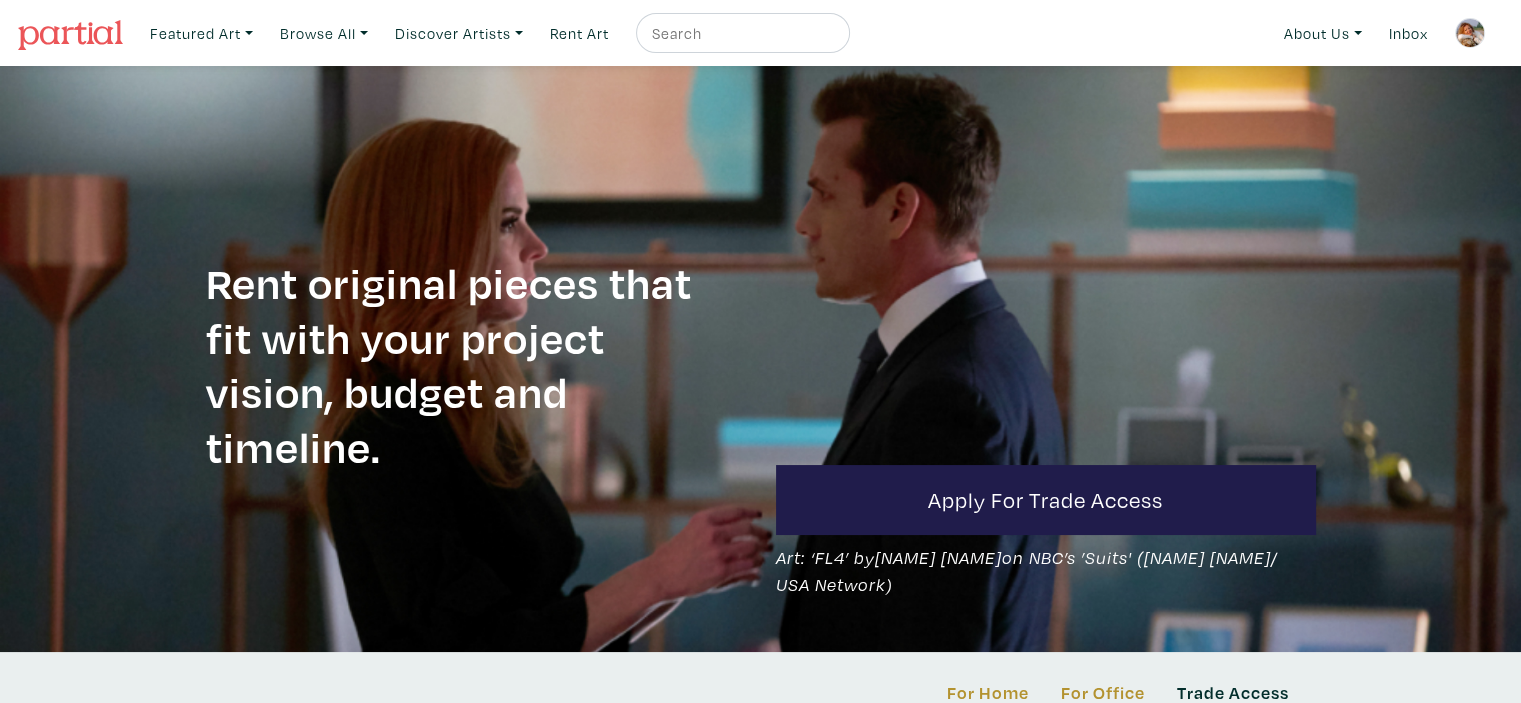 click at bounding box center [1470, 33] 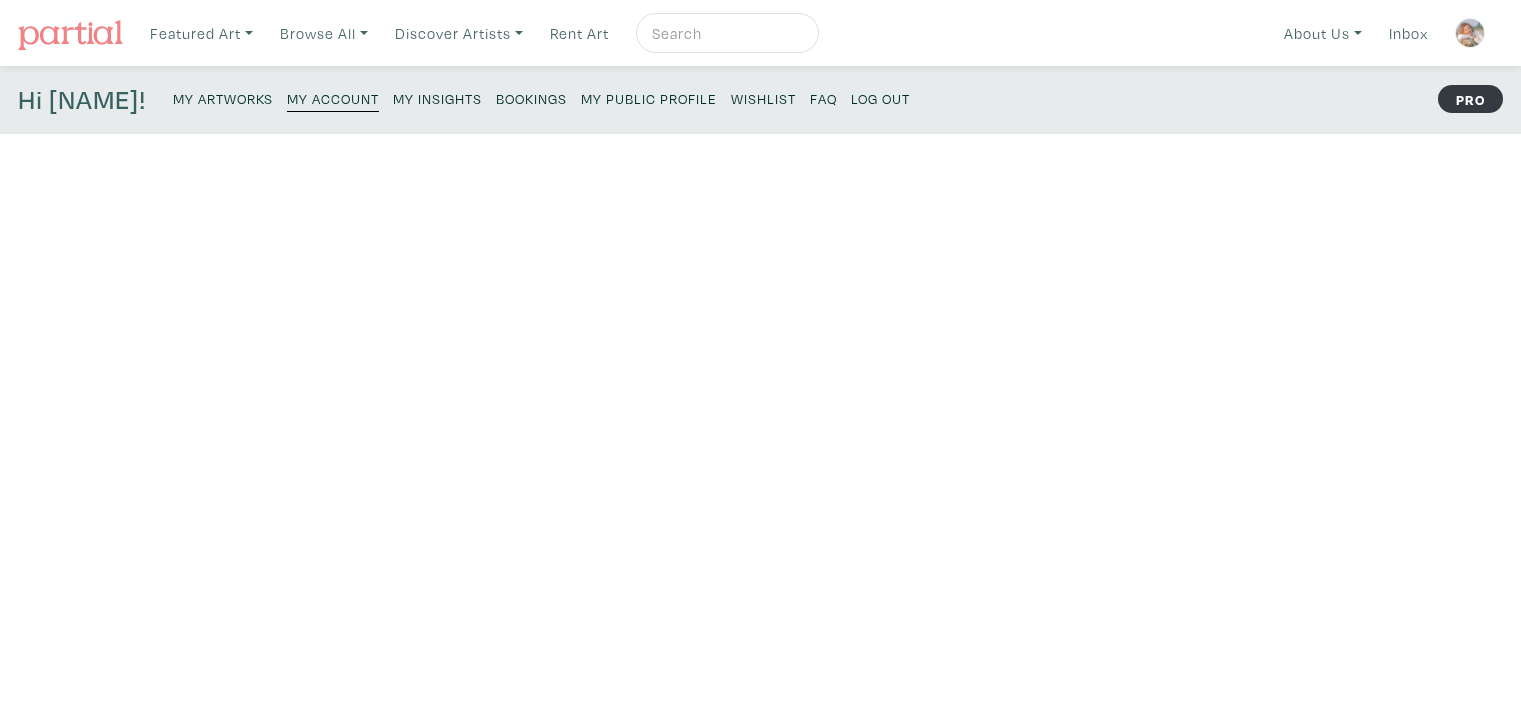 scroll, scrollTop: 0, scrollLeft: 0, axis: both 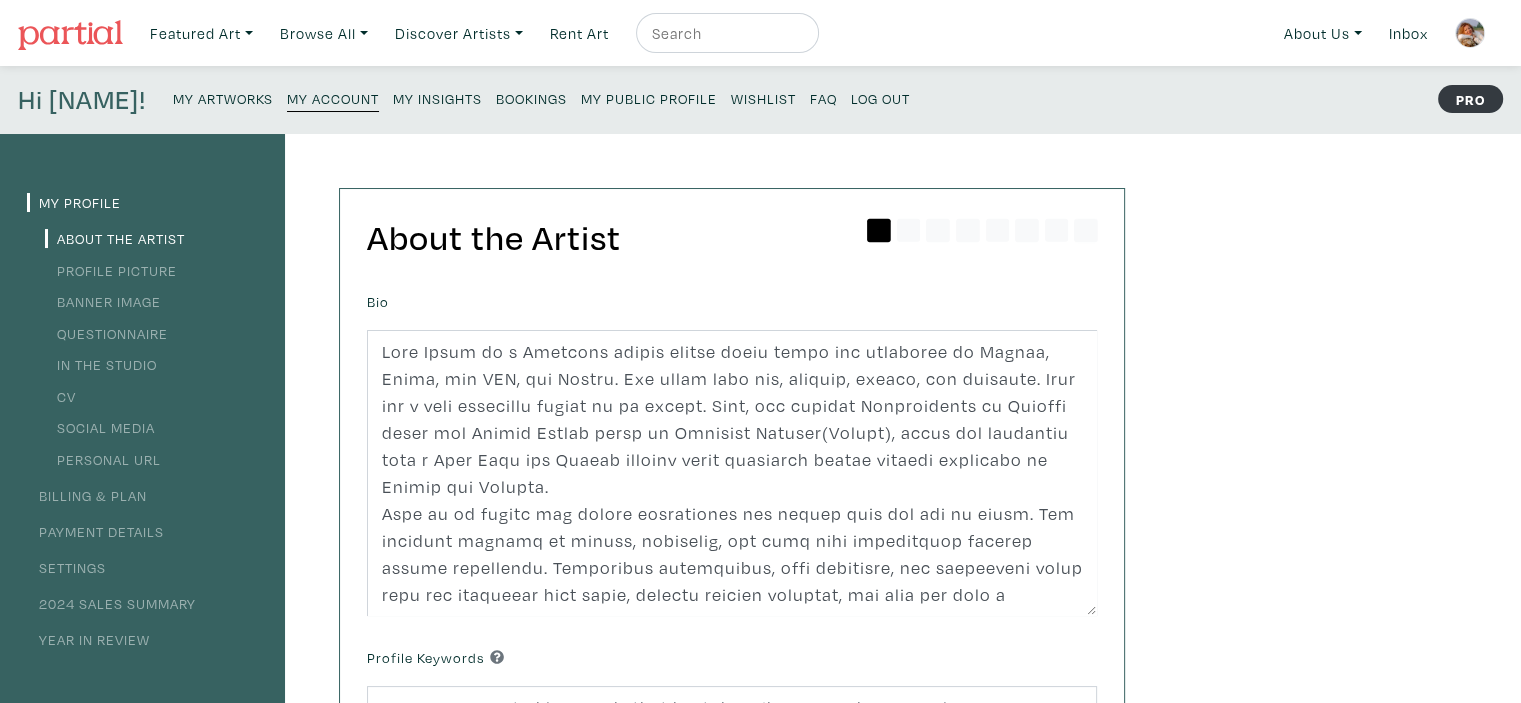 click on "My Insights" at bounding box center (437, 98) 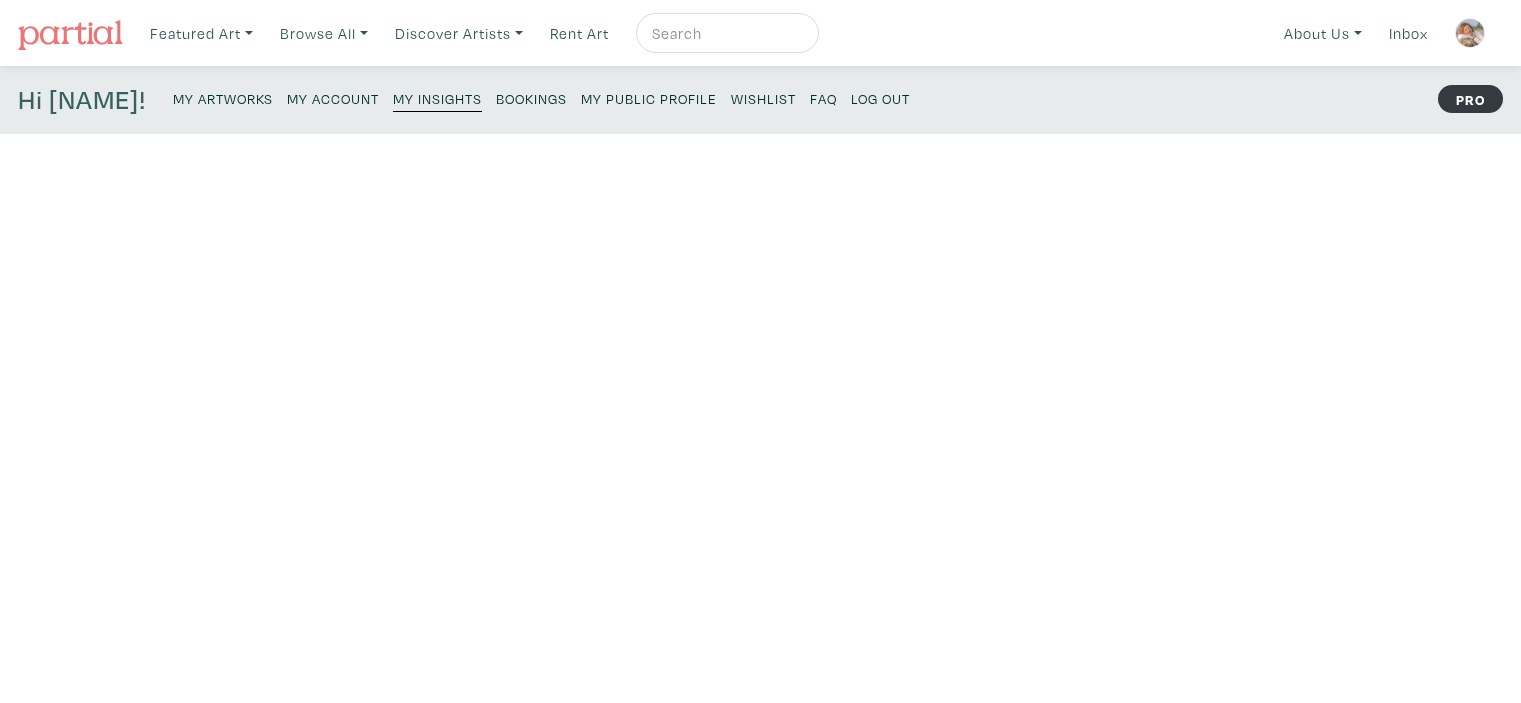 scroll, scrollTop: 0, scrollLeft: 0, axis: both 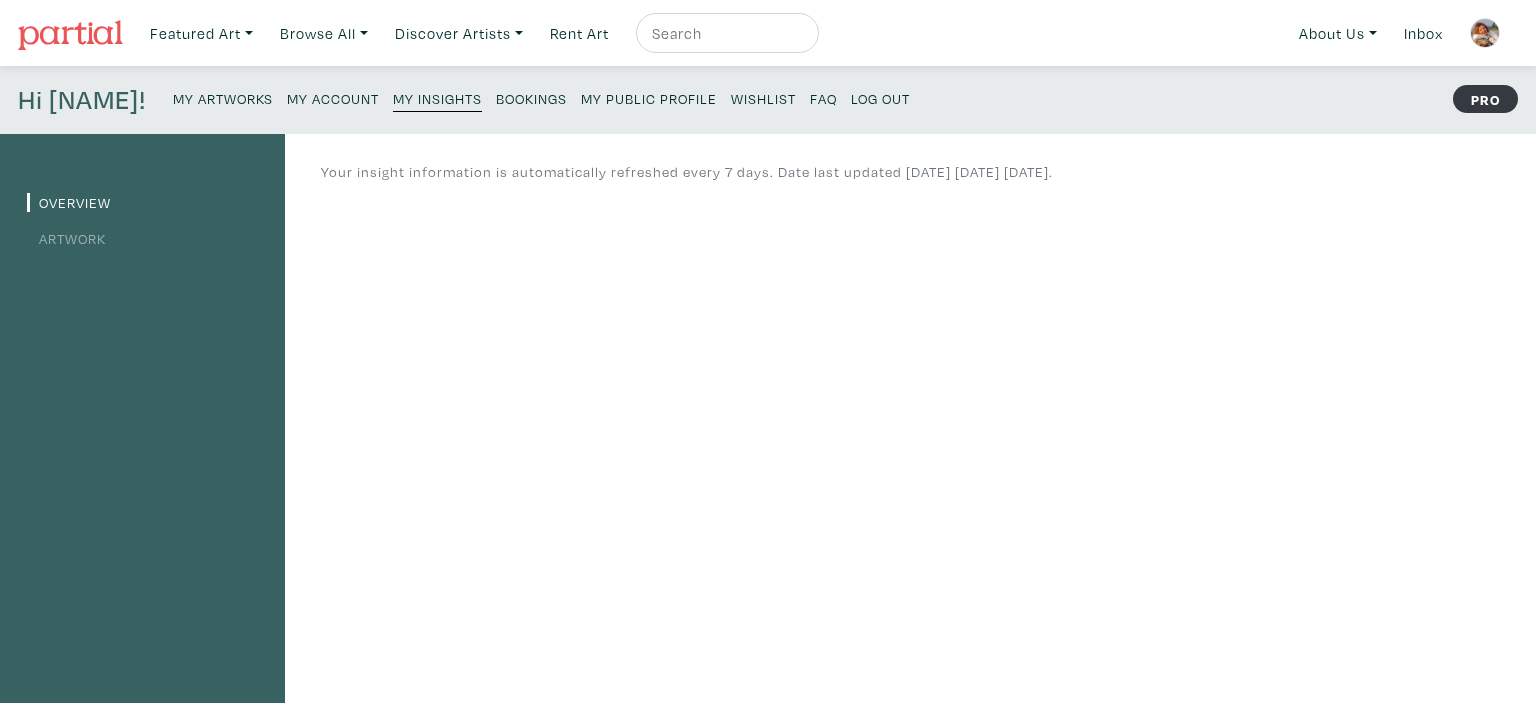 click on "Bookings" at bounding box center [531, 98] 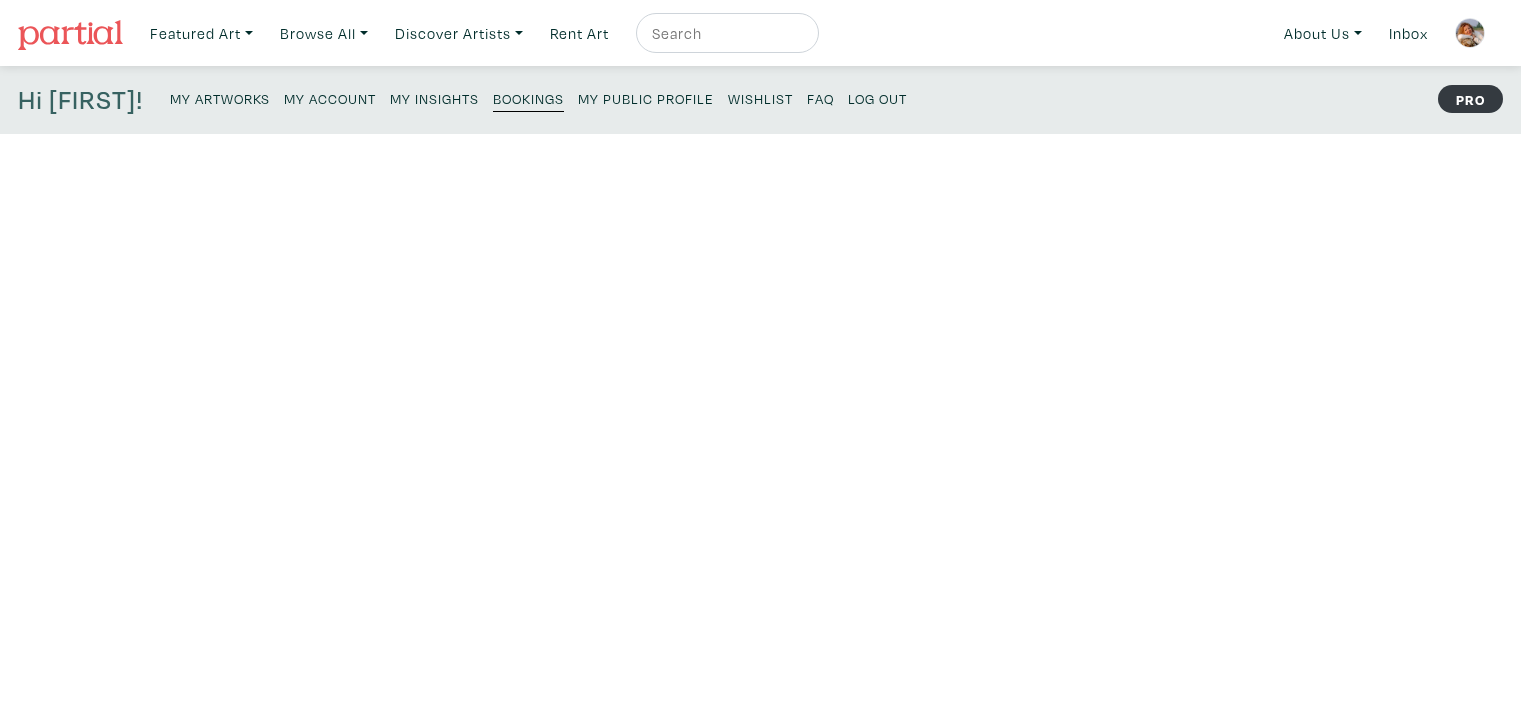 scroll, scrollTop: 0, scrollLeft: 0, axis: both 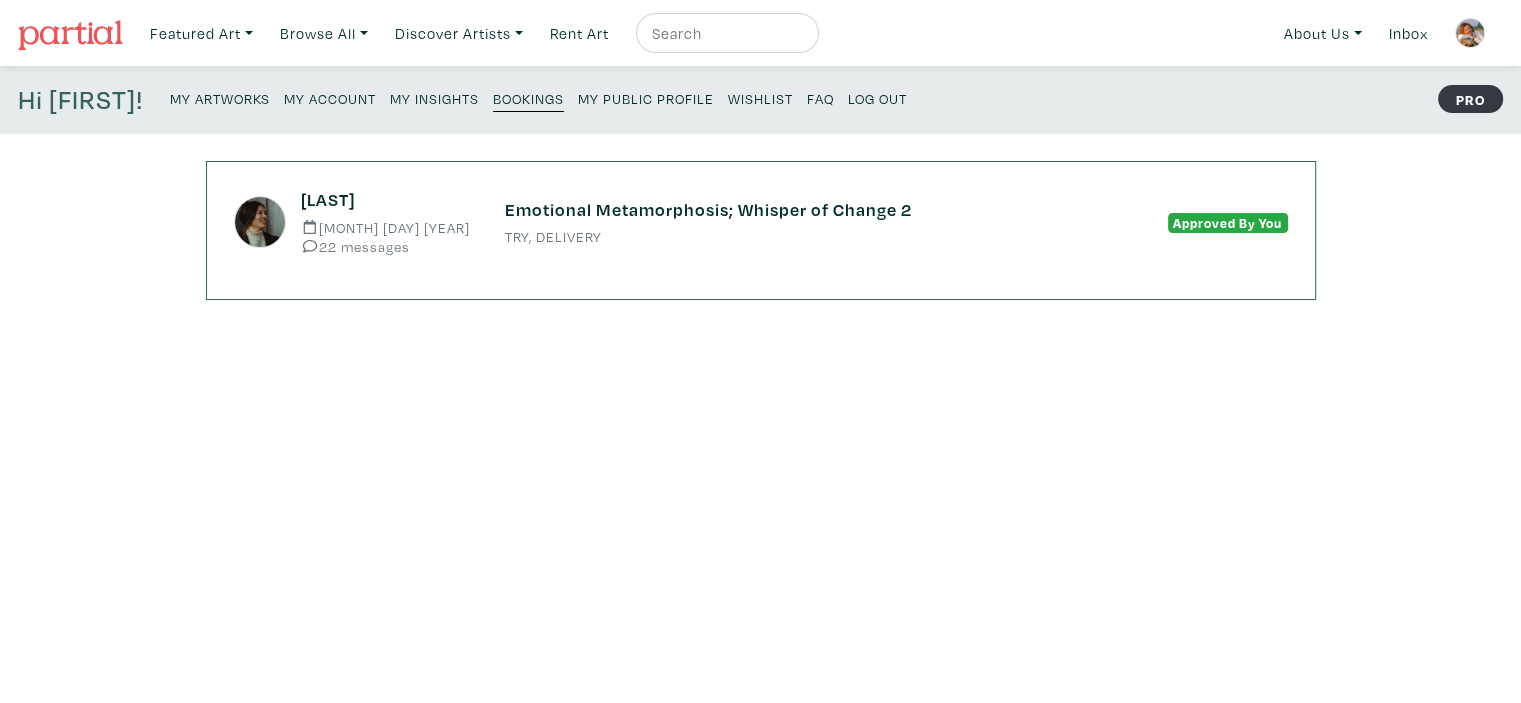 click on "My Account" at bounding box center (330, 98) 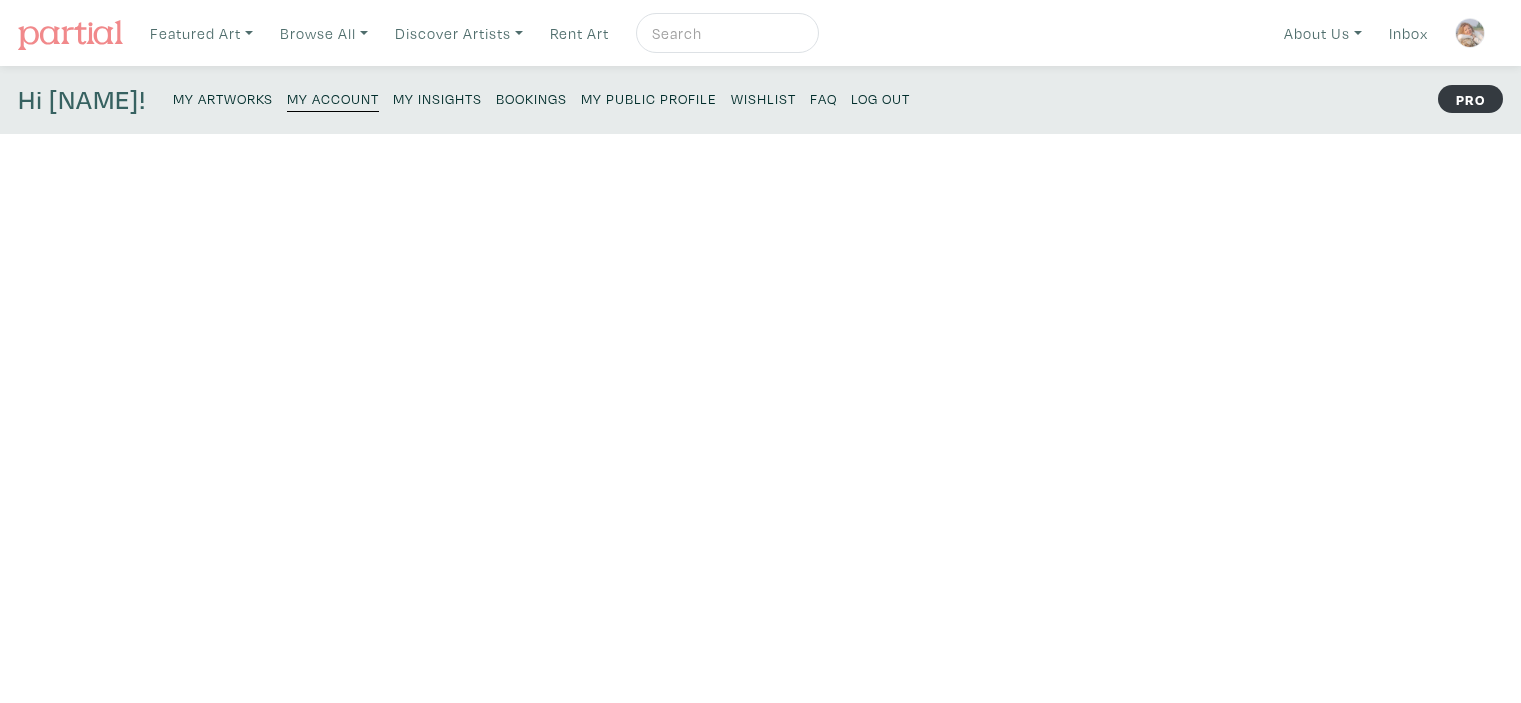 scroll, scrollTop: 0, scrollLeft: 0, axis: both 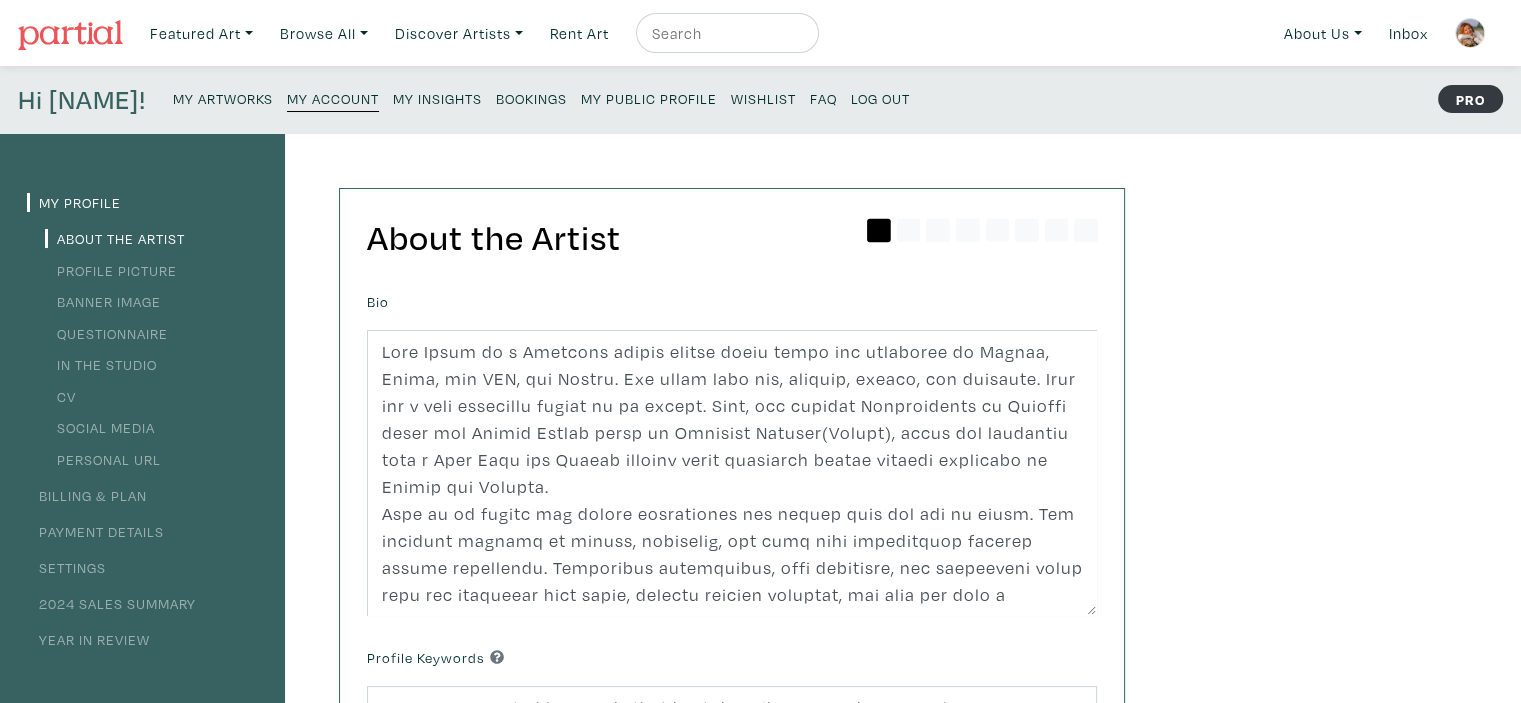 click on "2024 Sales Summary" at bounding box center [111, 603] 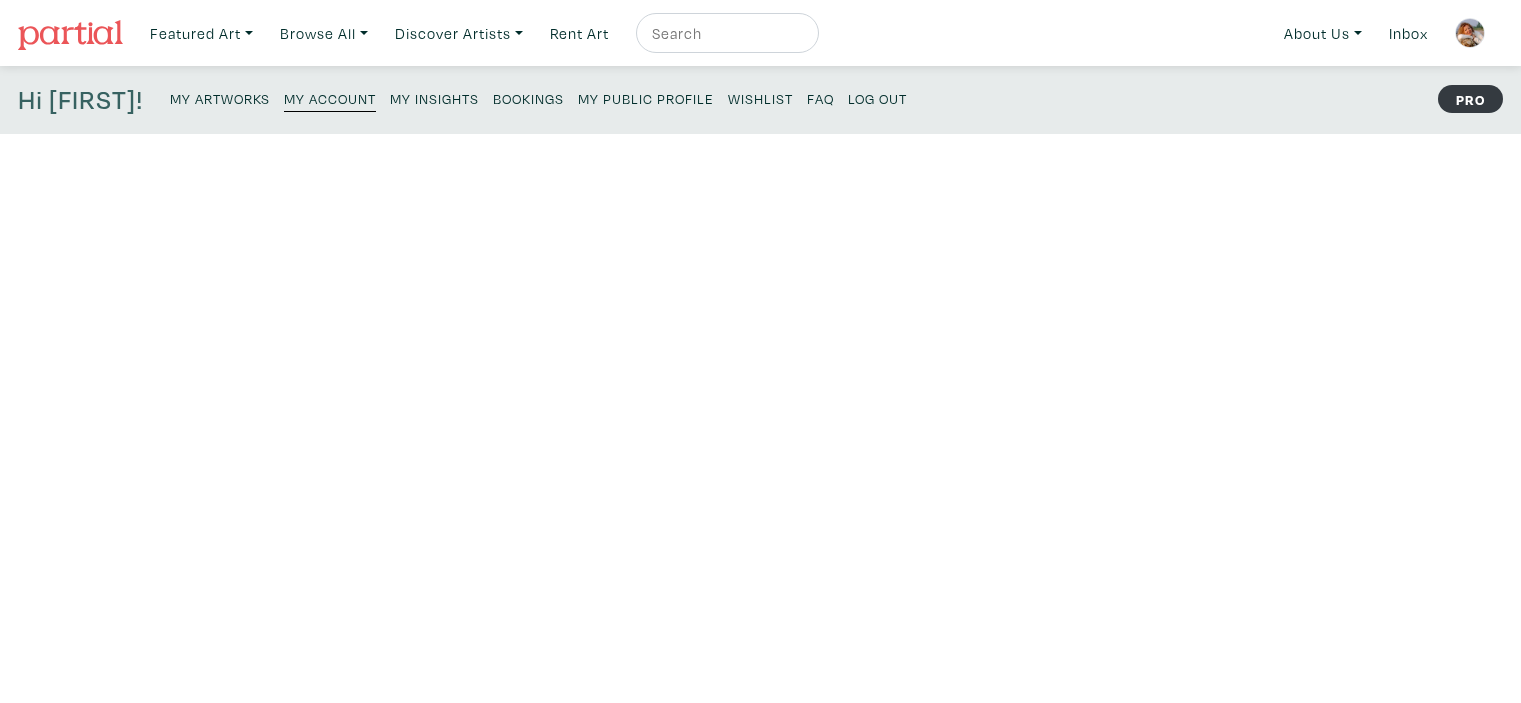 scroll, scrollTop: 0, scrollLeft: 0, axis: both 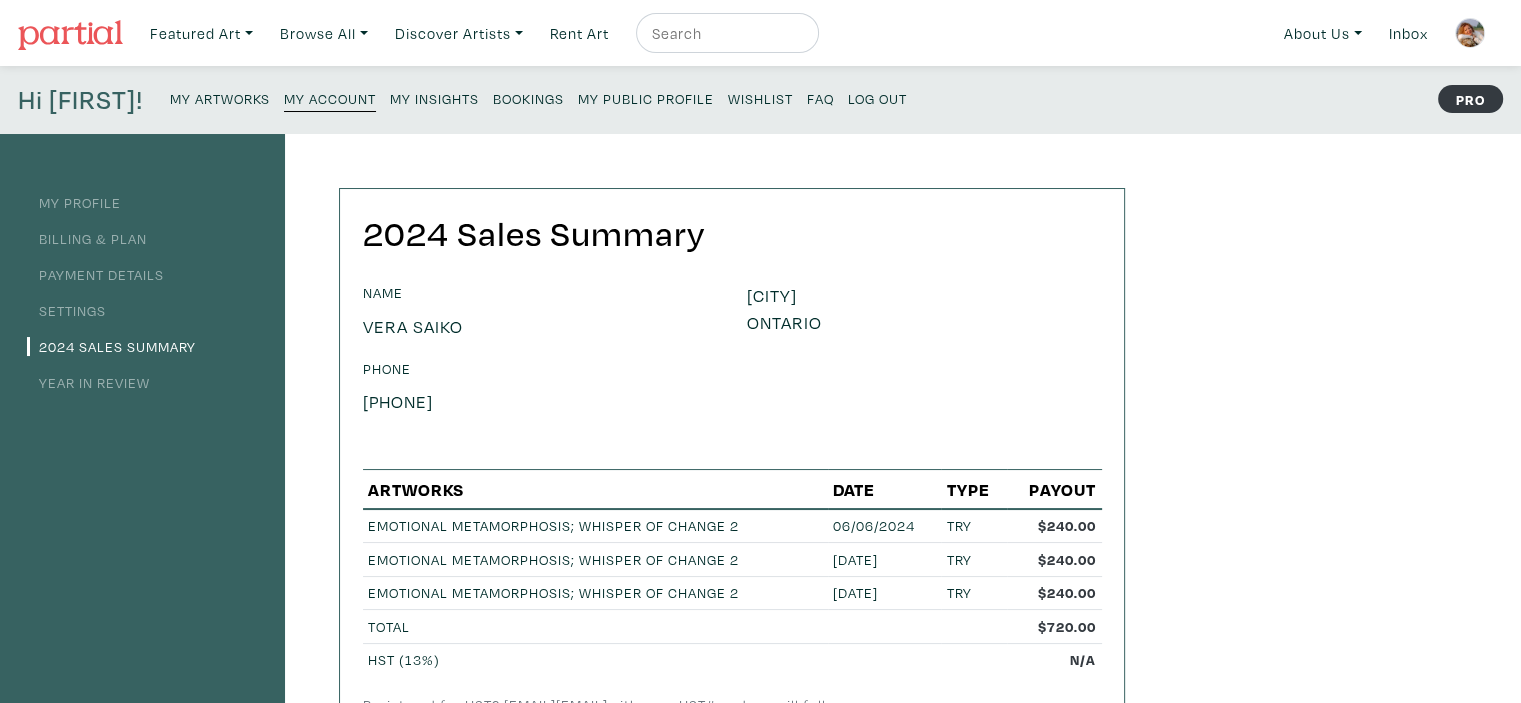 click on "My Artworks" at bounding box center (220, 98) 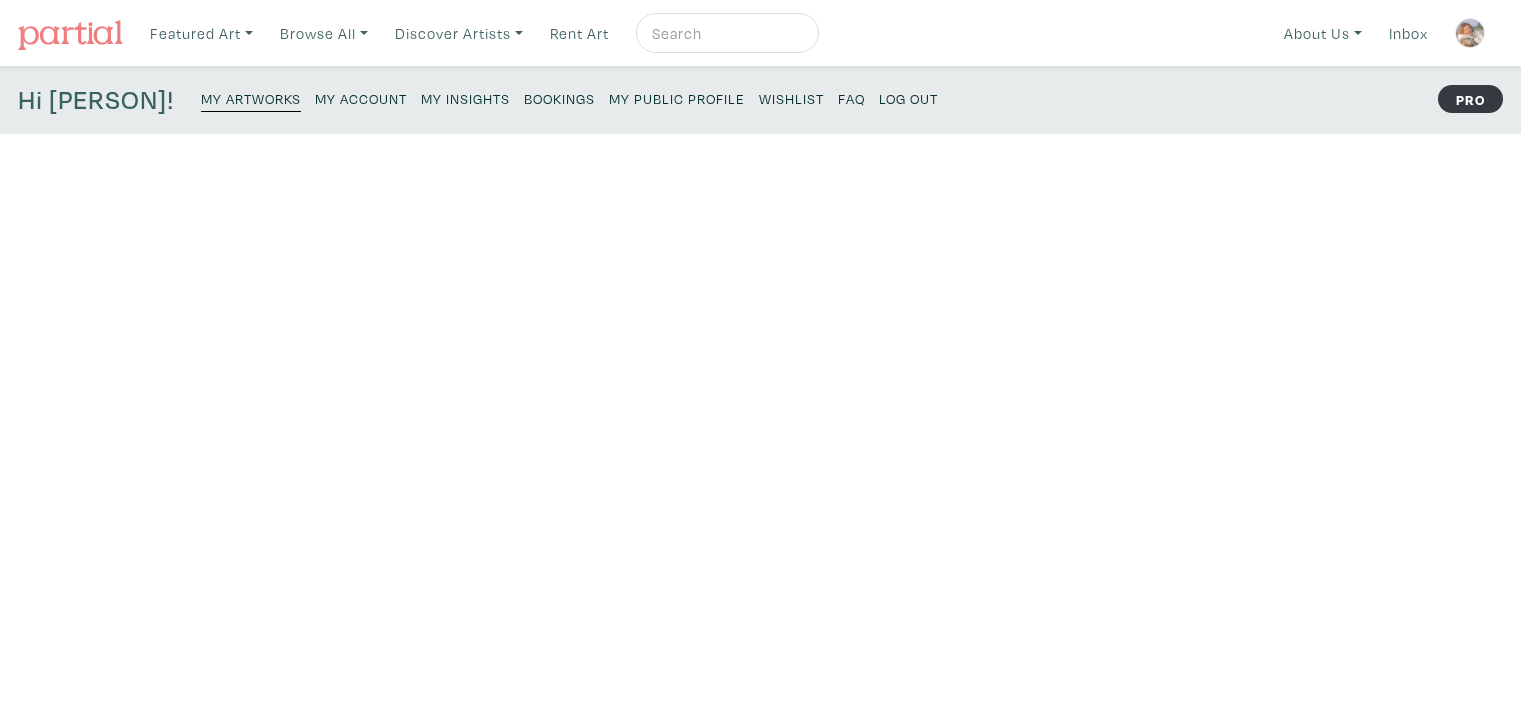scroll, scrollTop: 0, scrollLeft: 0, axis: both 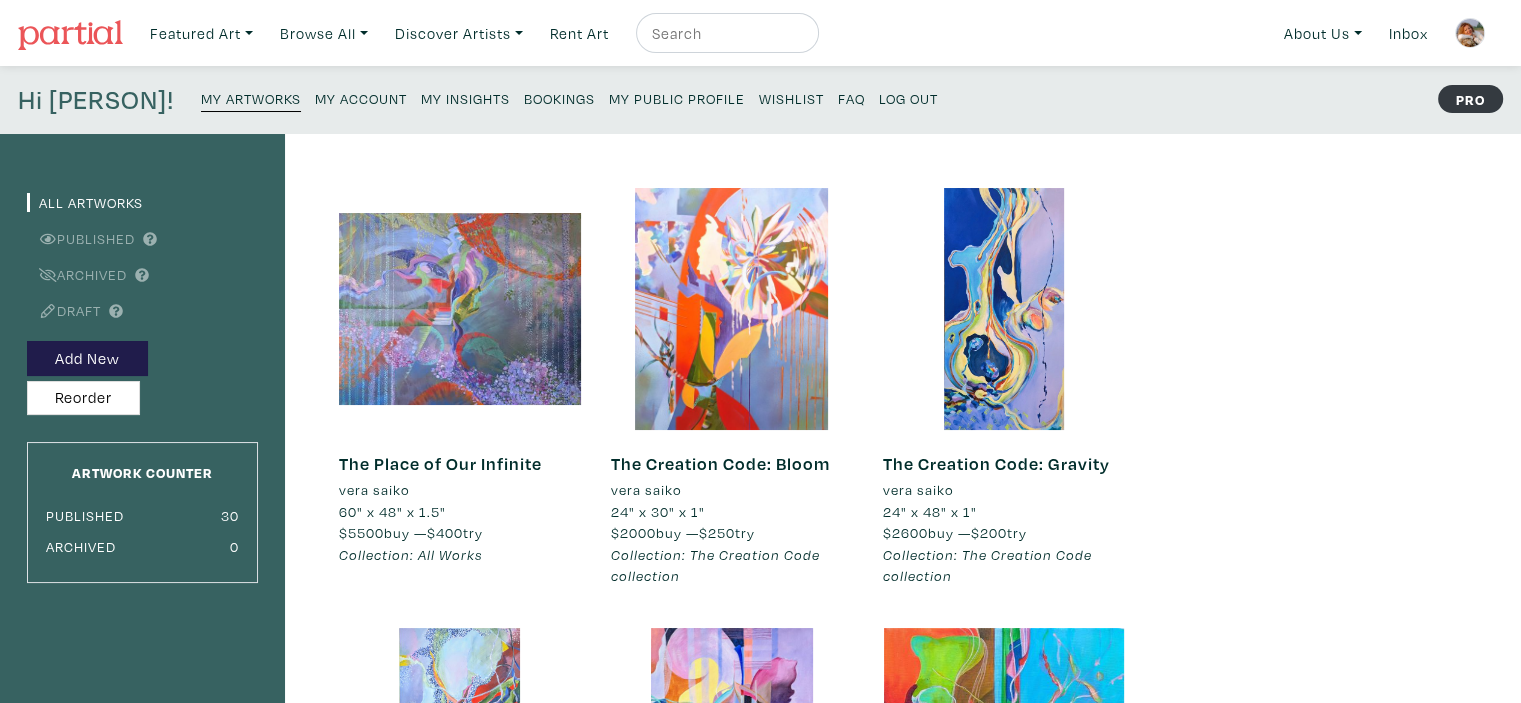 click on "Log Out" at bounding box center [908, 98] 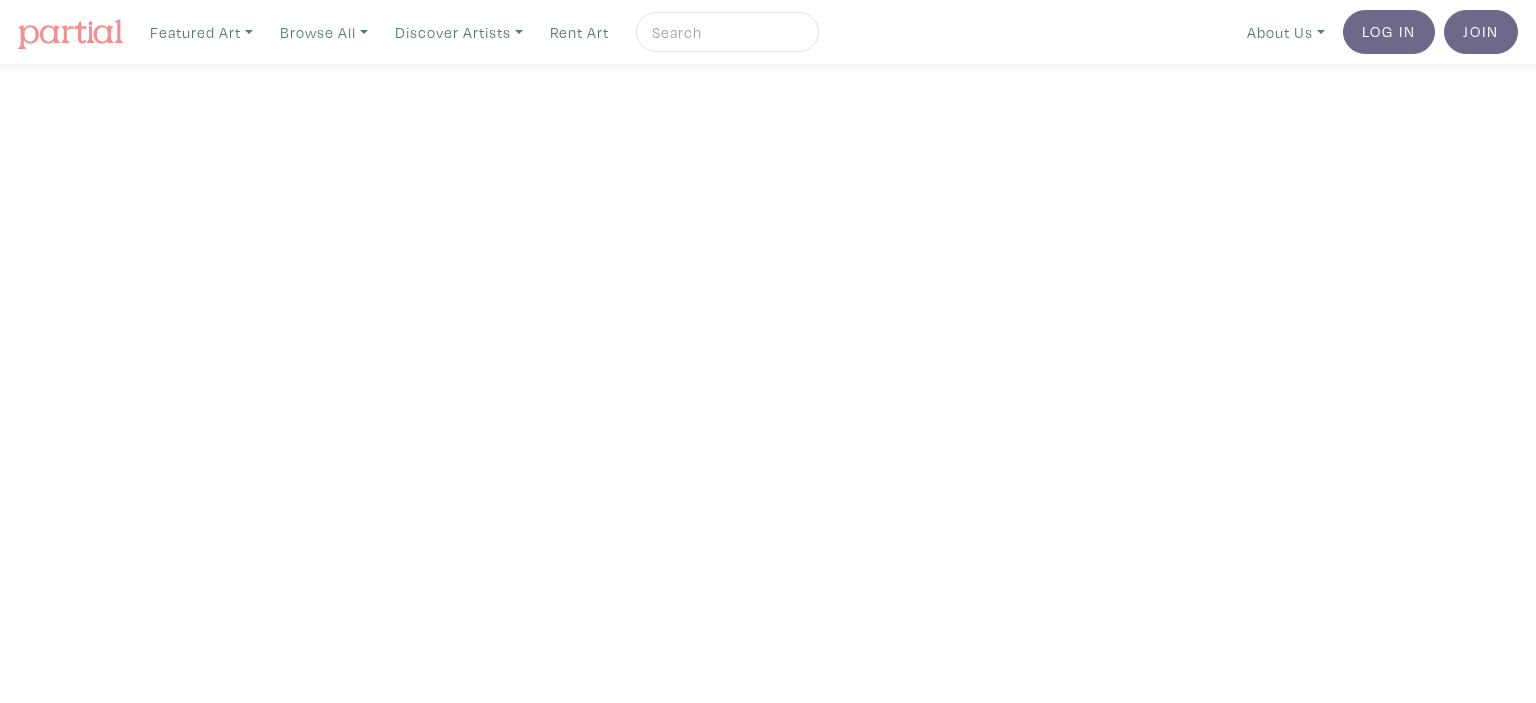 scroll, scrollTop: 0, scrollLeft: 0, axis: both 